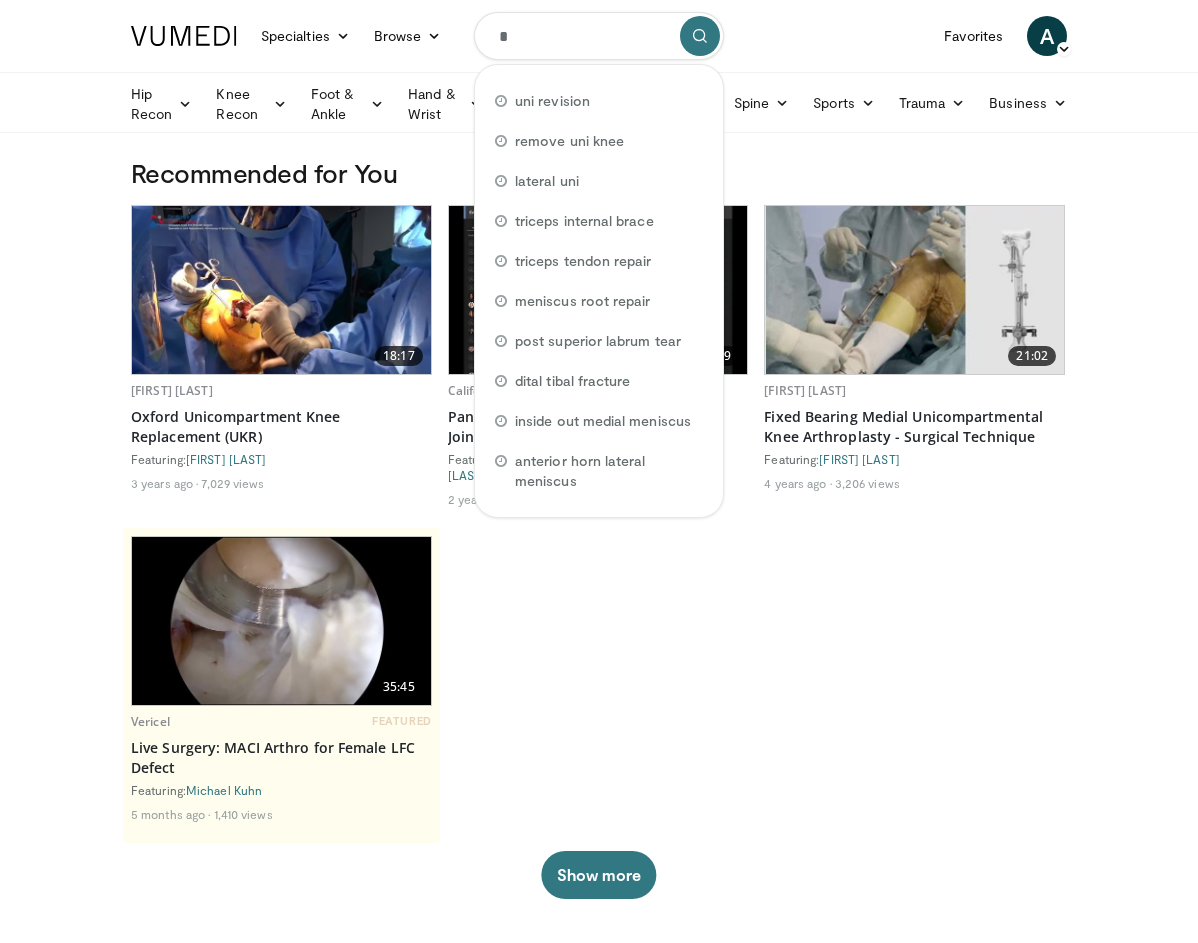 scroll, scrollTop: 0, scrollLeft: 0, axis: both 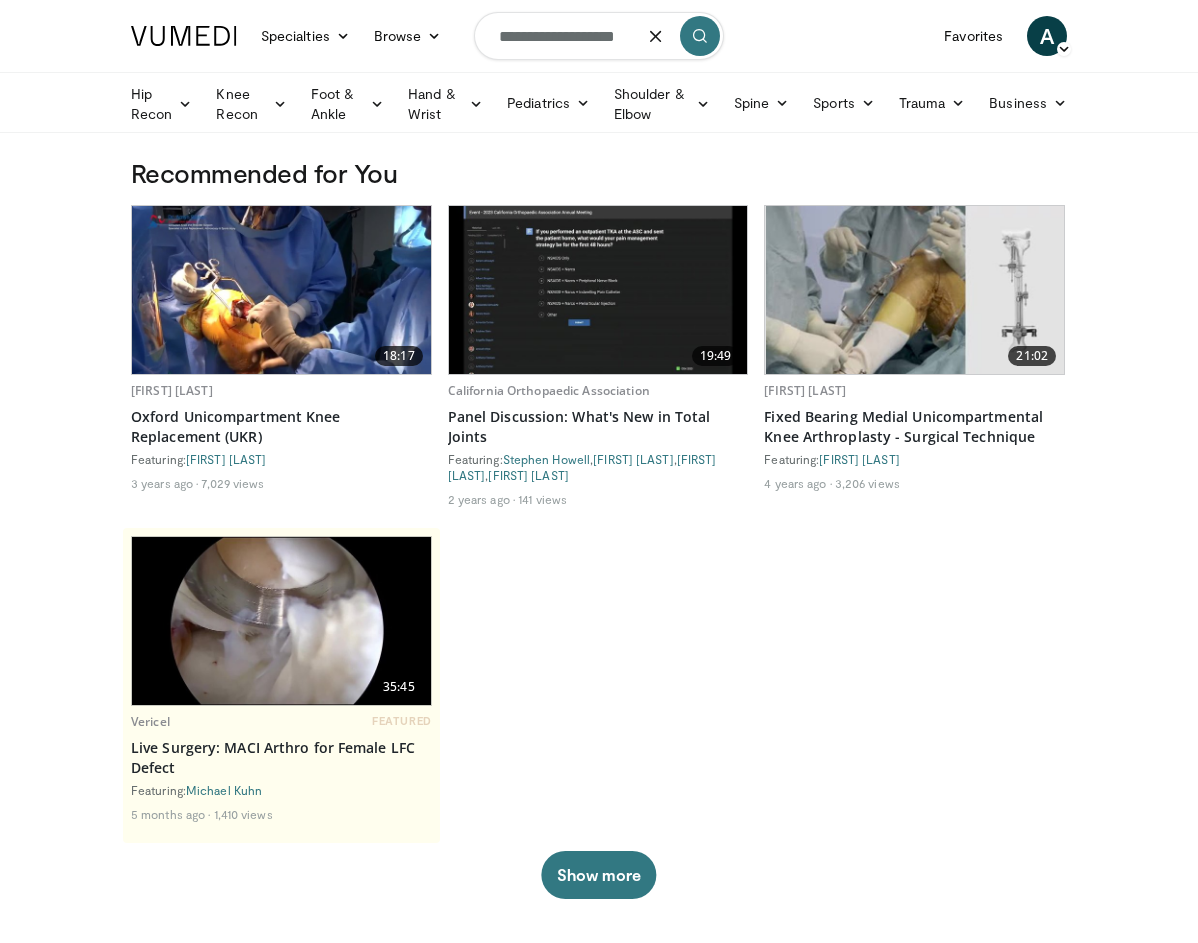 type on "**********" 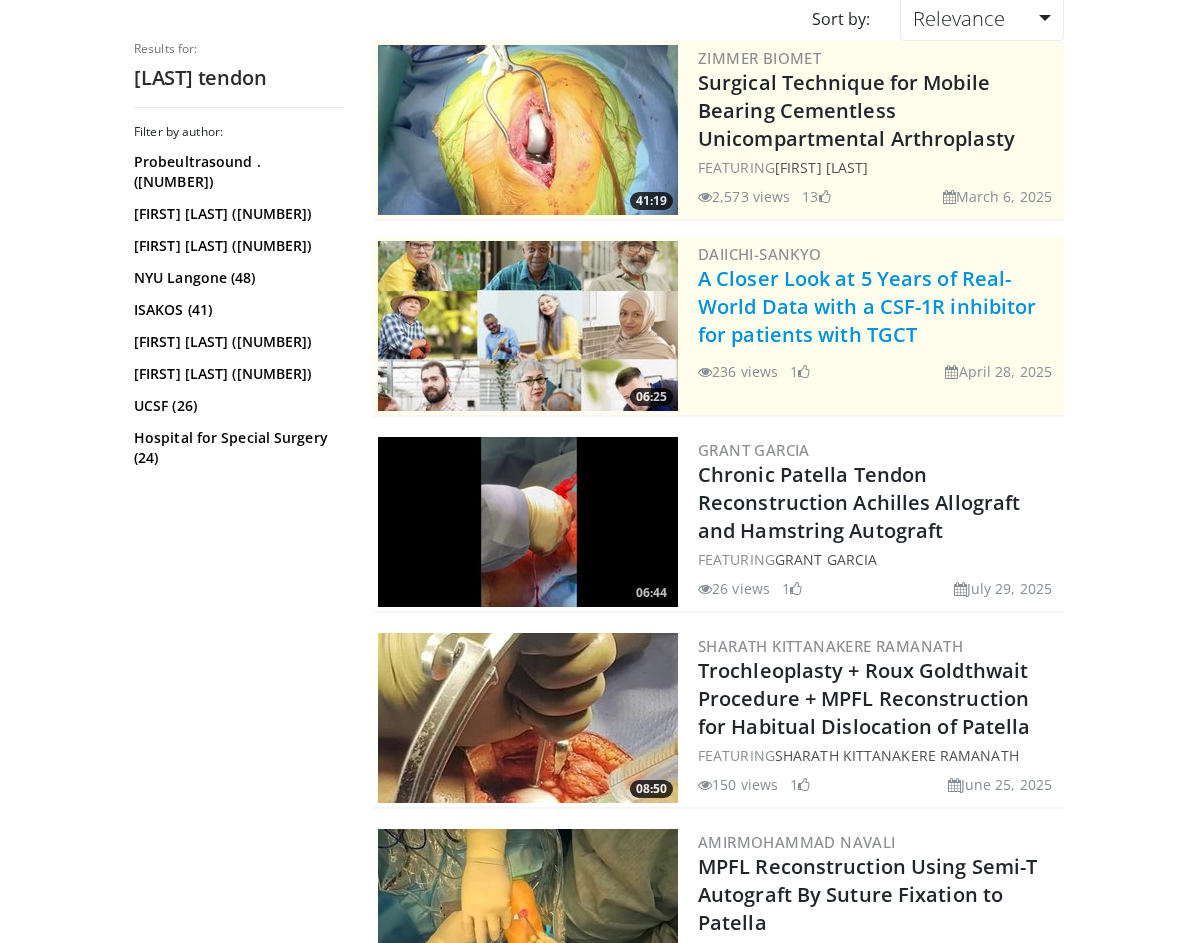 scroll, scrollTop: 0, scrollLeft: 0, axis: both 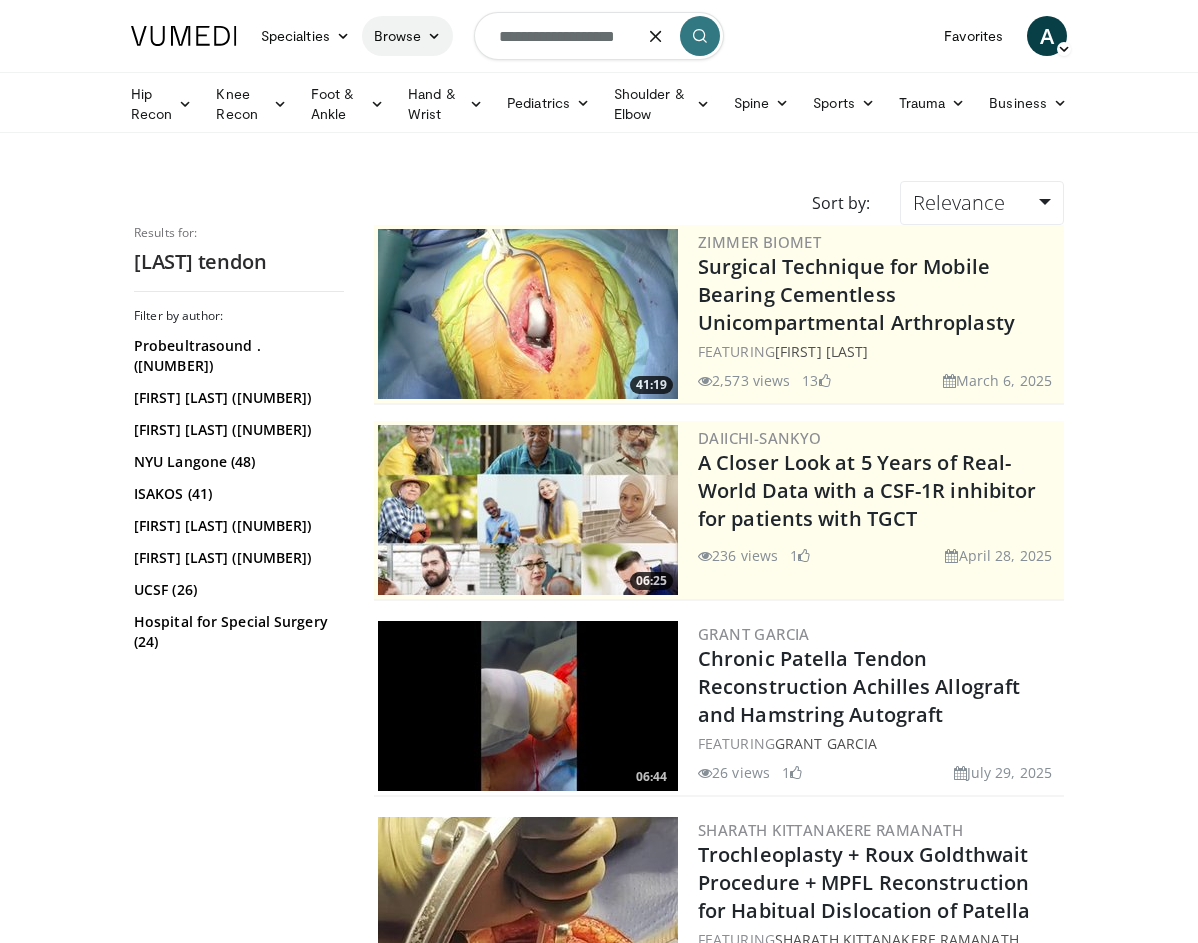 drag, startPoint x: 596, startPoint y: 36, endPoint x: 345, endPoint y: 18, distance: 251.64459 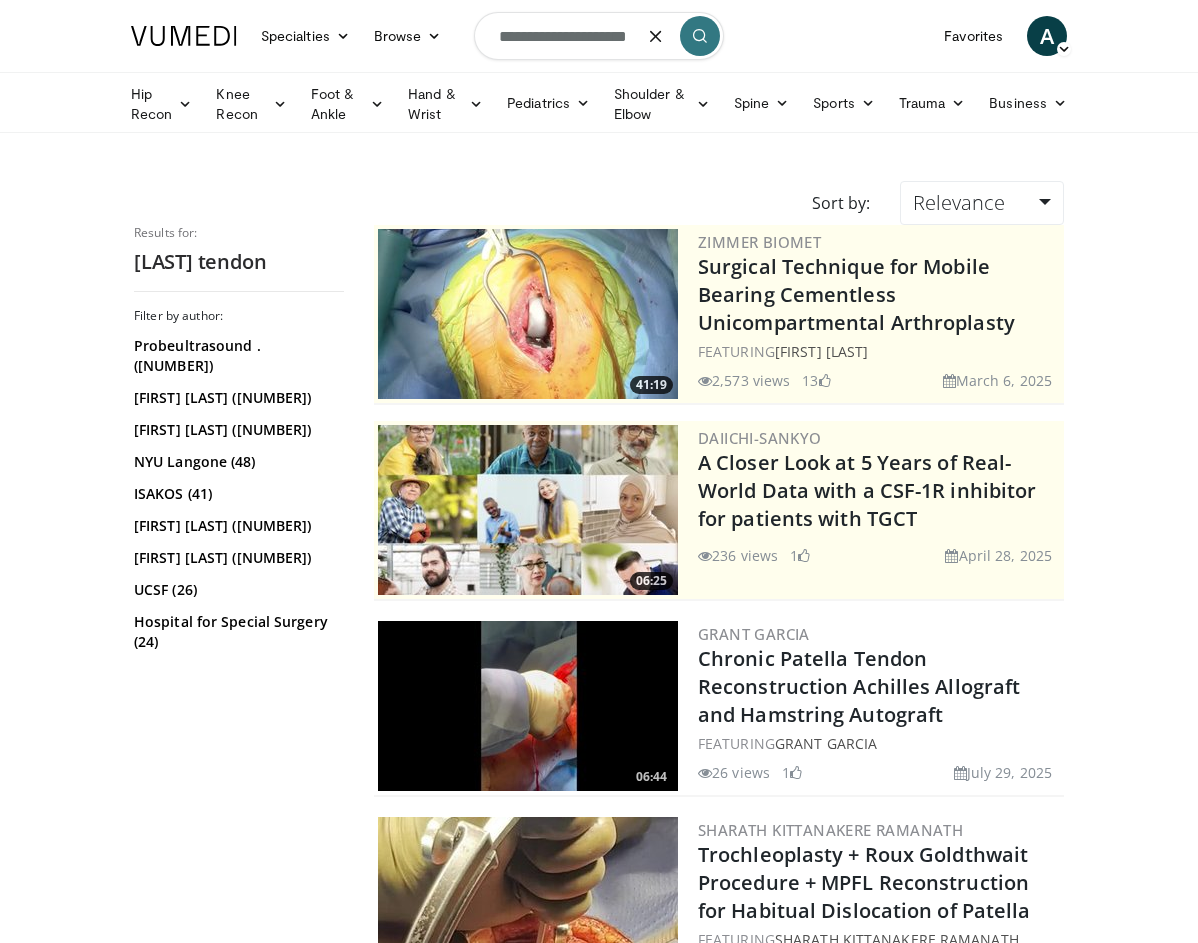type on "**********" 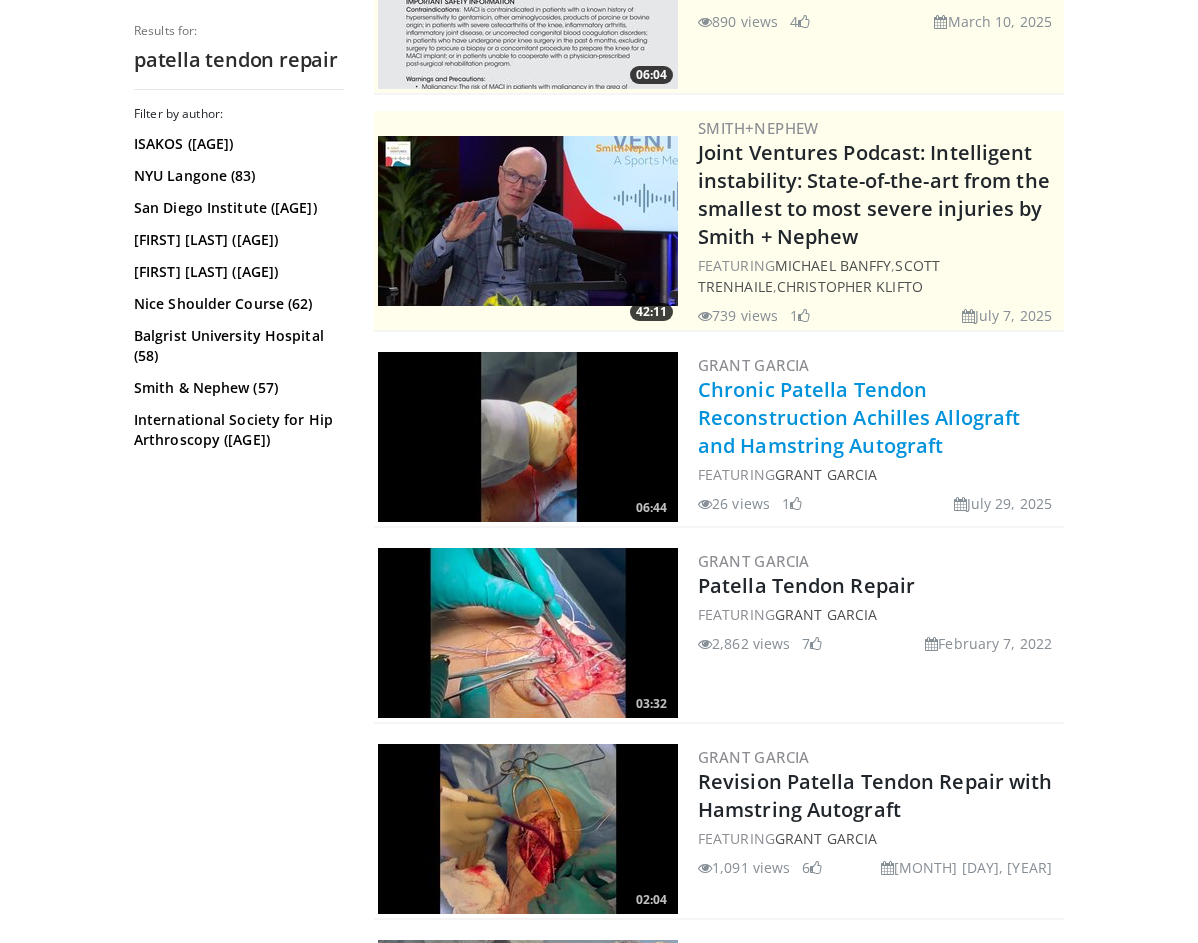 scroll, scrollTop: 400, scrollLeft: 0, axis: vertical 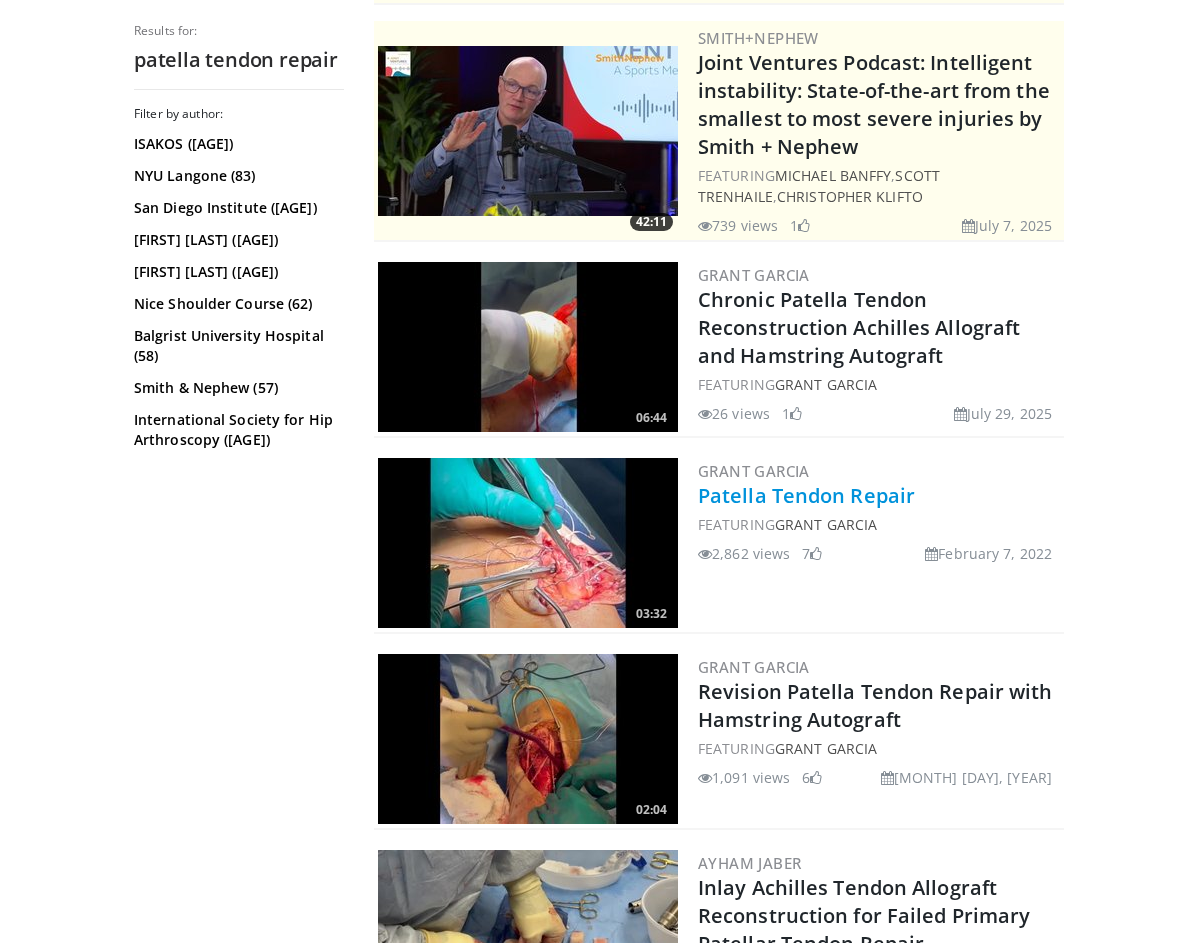 click on "Patella Tendon Repair" at bounding box center [806, 495] 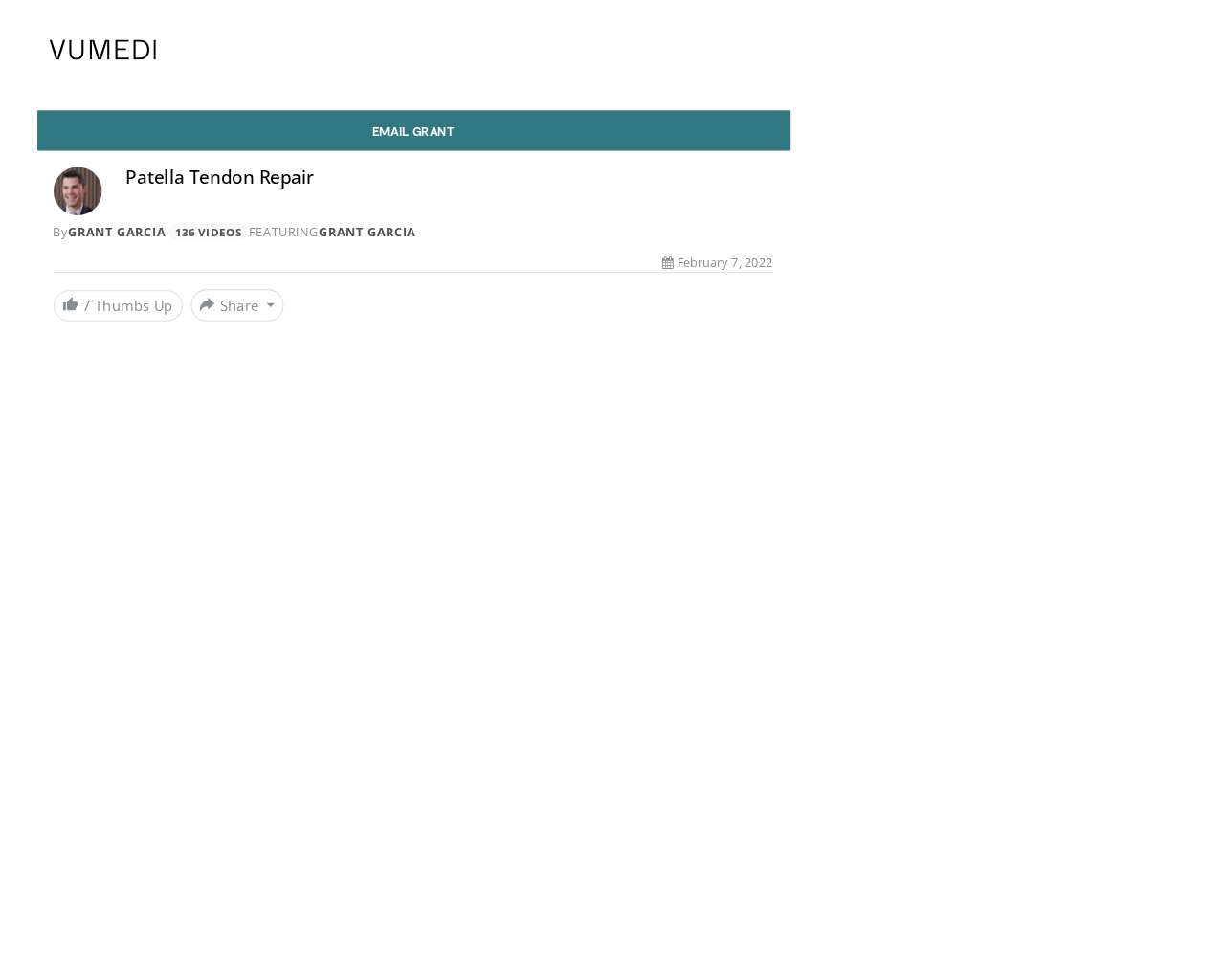 scroll, scrollTop: 0, scrollLeft: 0, axis: both 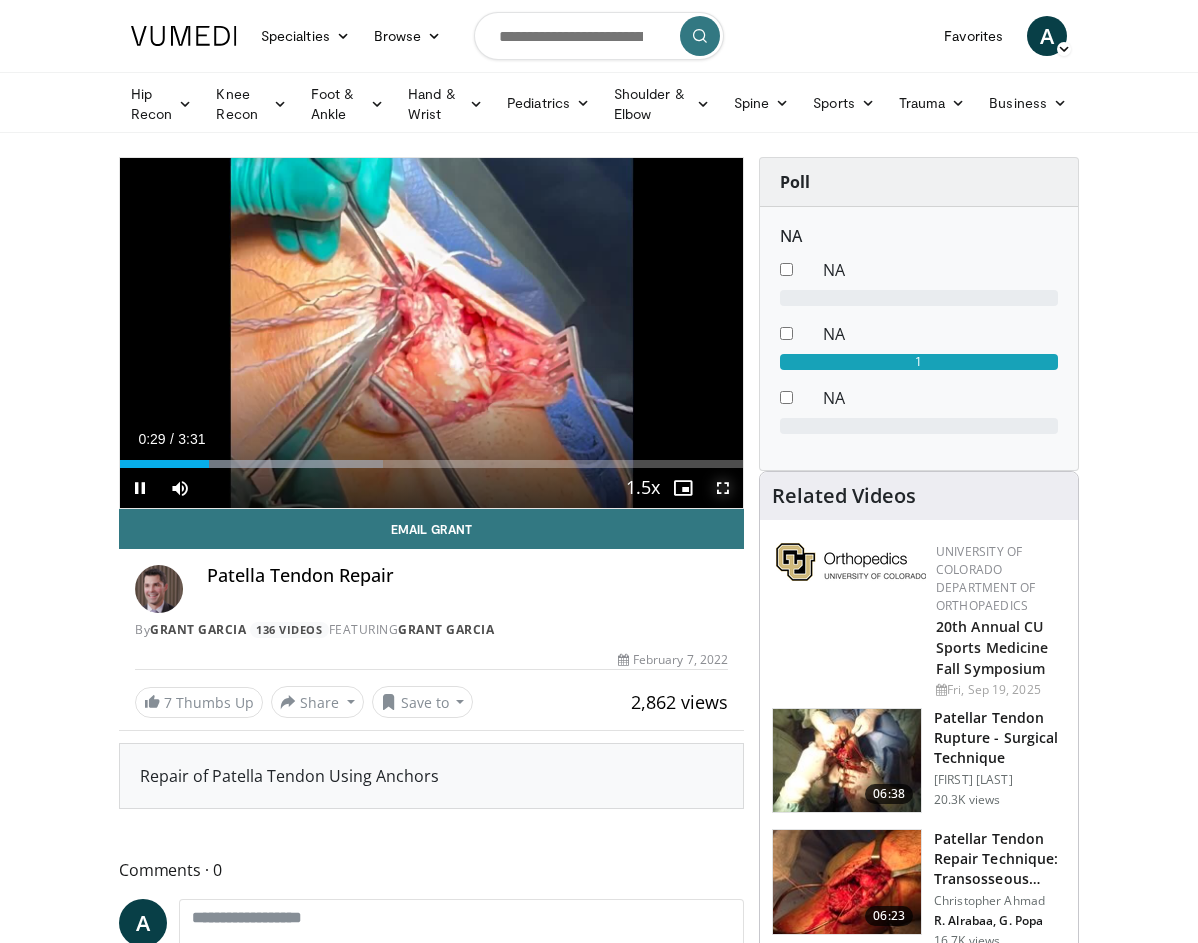 click at bounding box center (723, 488) 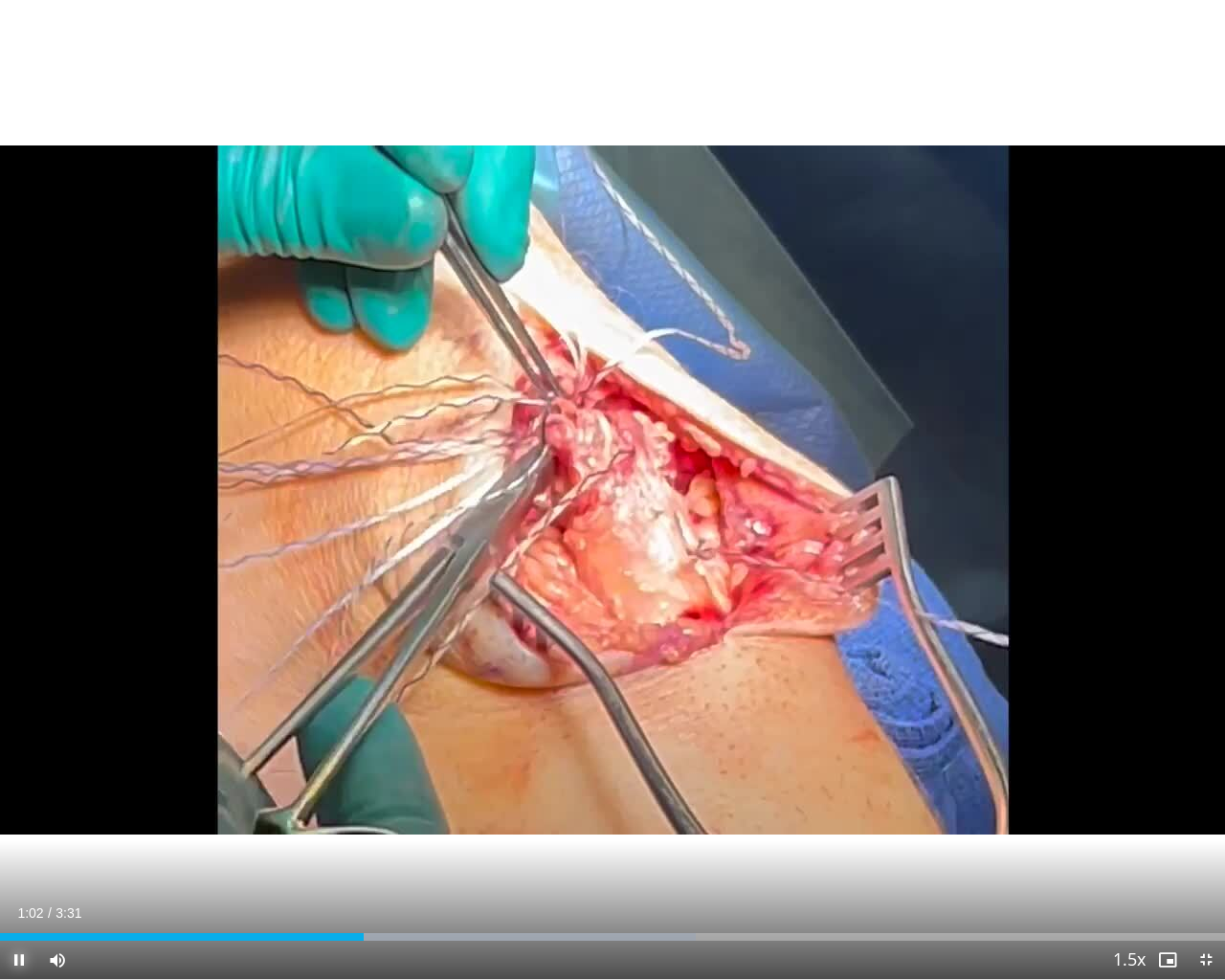 click at bounding box center (19, 960) 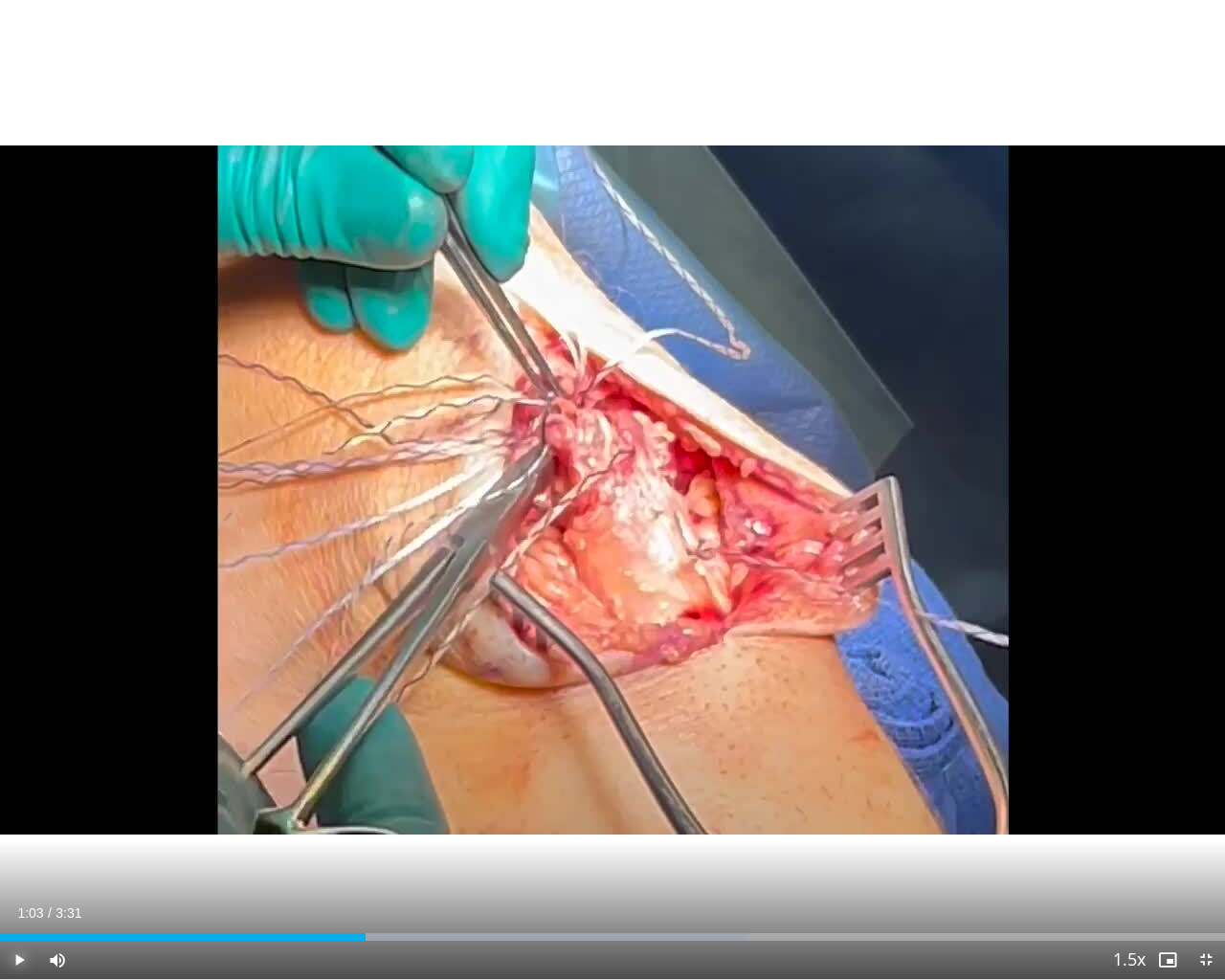 click at bounding box center [19, 960] 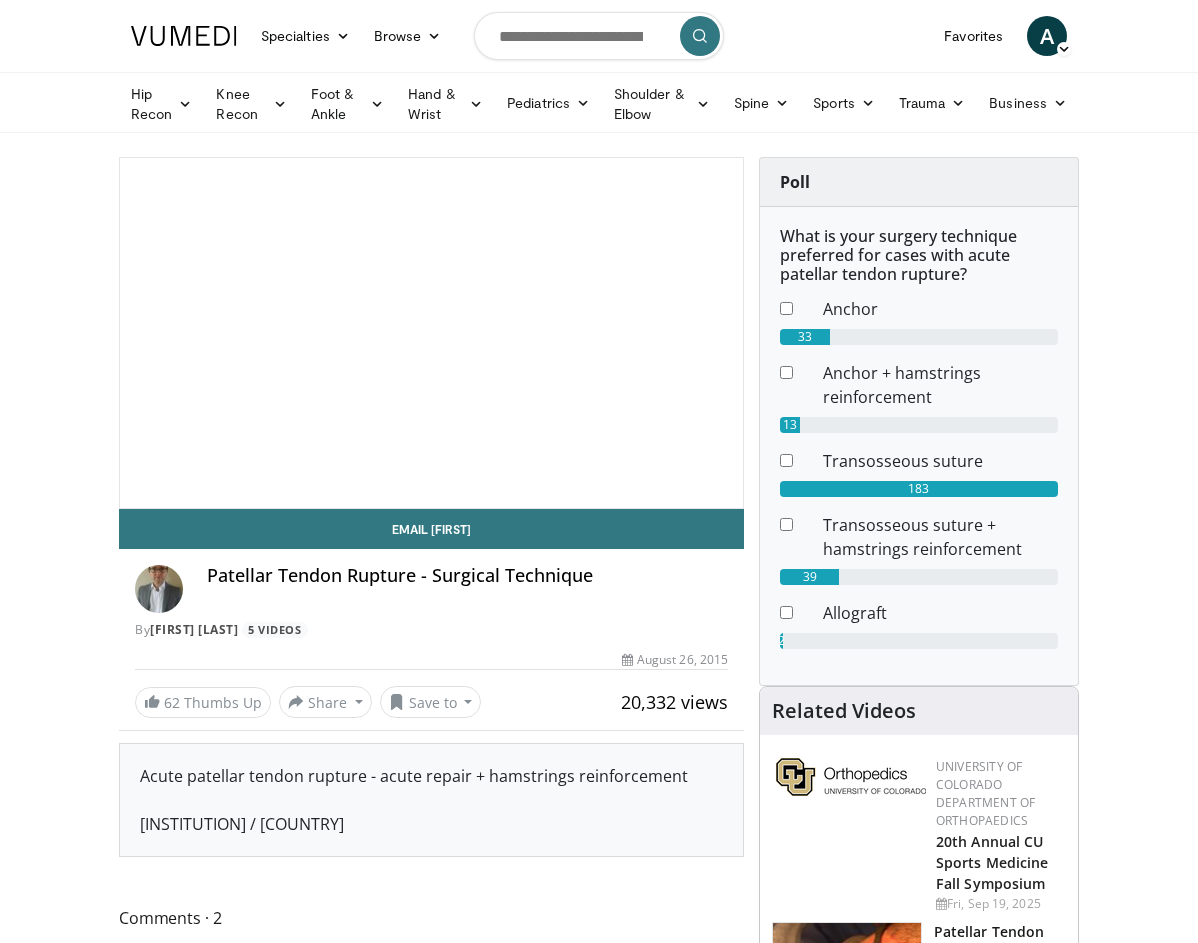 scroll, scrollTop: 0, scrollLeft: 0, axis: both 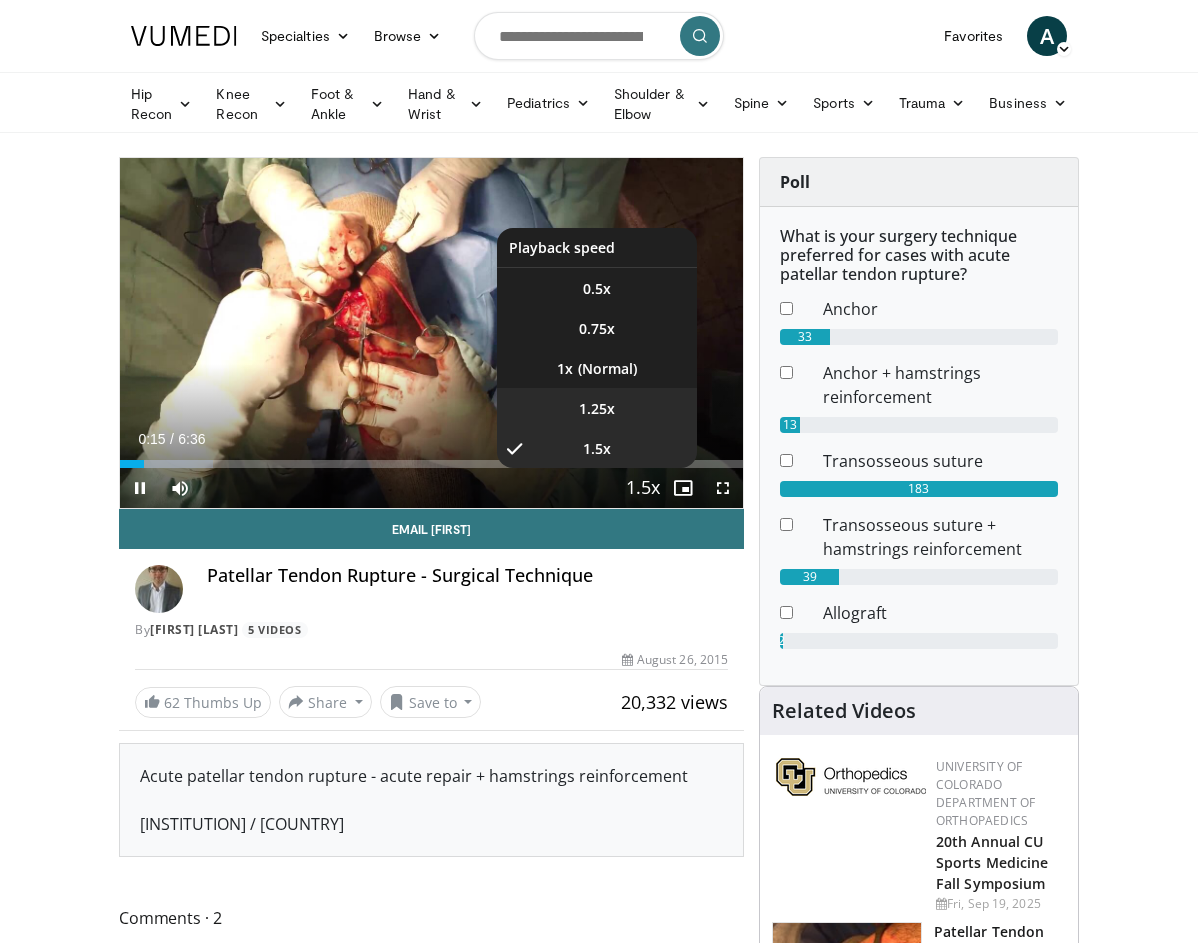 click on "1.25x" at bounding box center (597, 408) 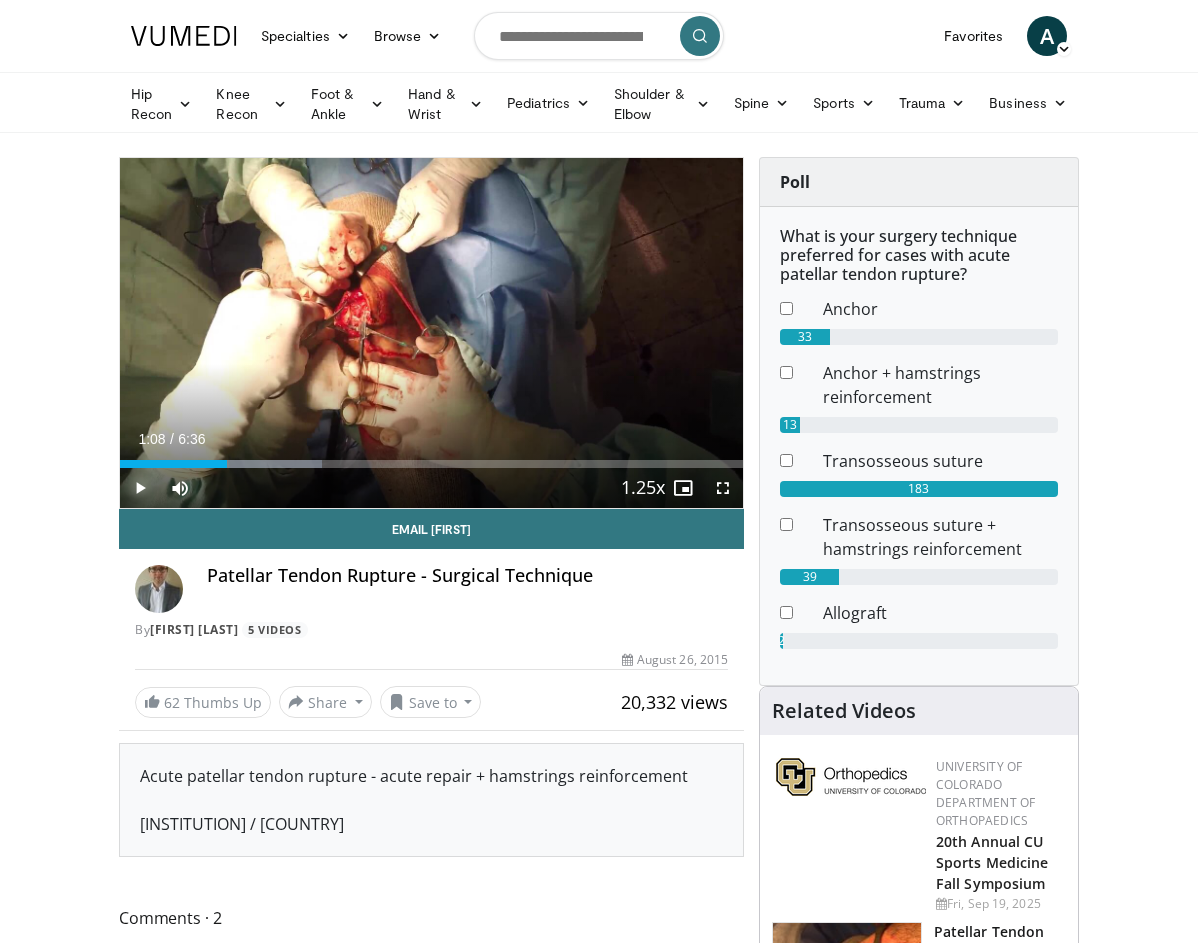 click at bounding box center (140, 488) 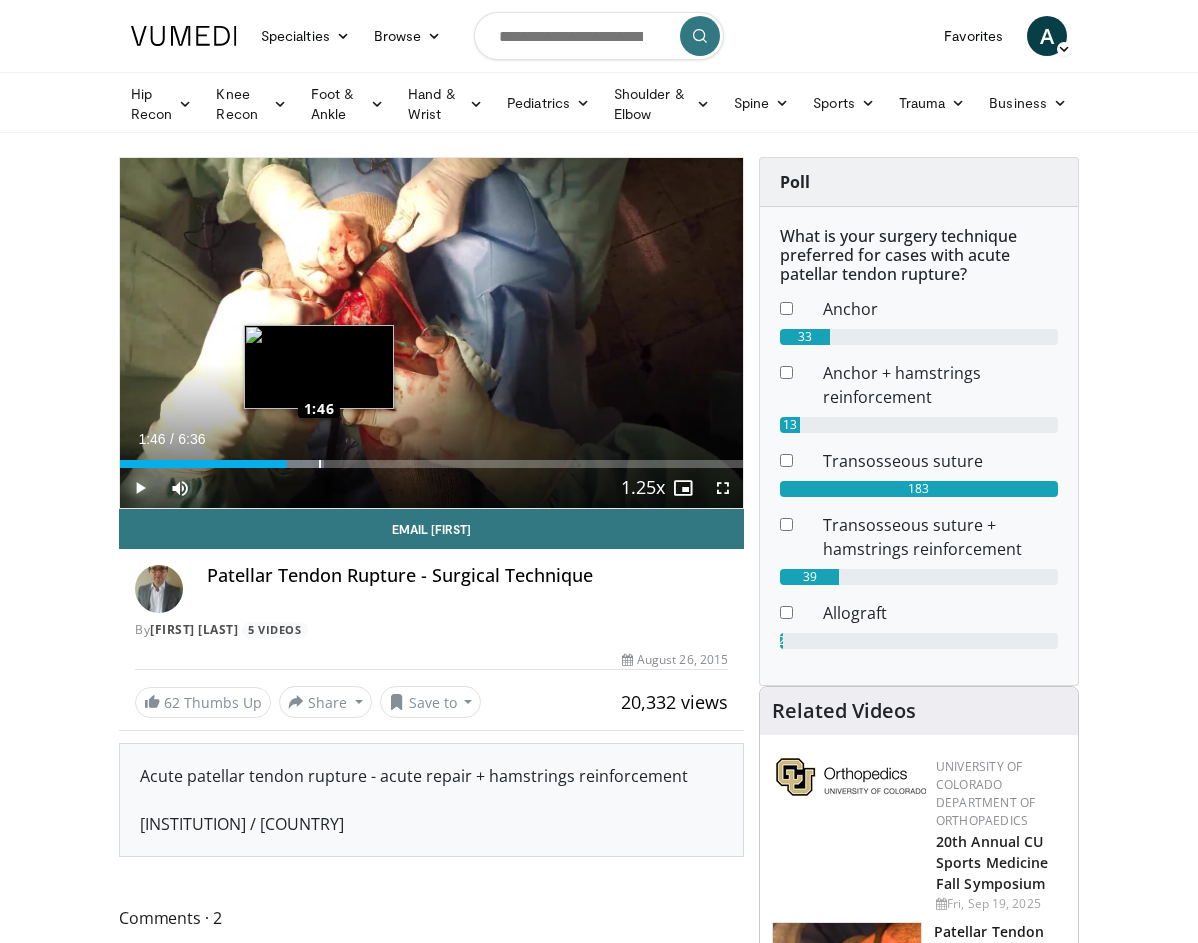 click on "Loaded :  32.78% 1:46 1:46" at bounding box center [431, 458] 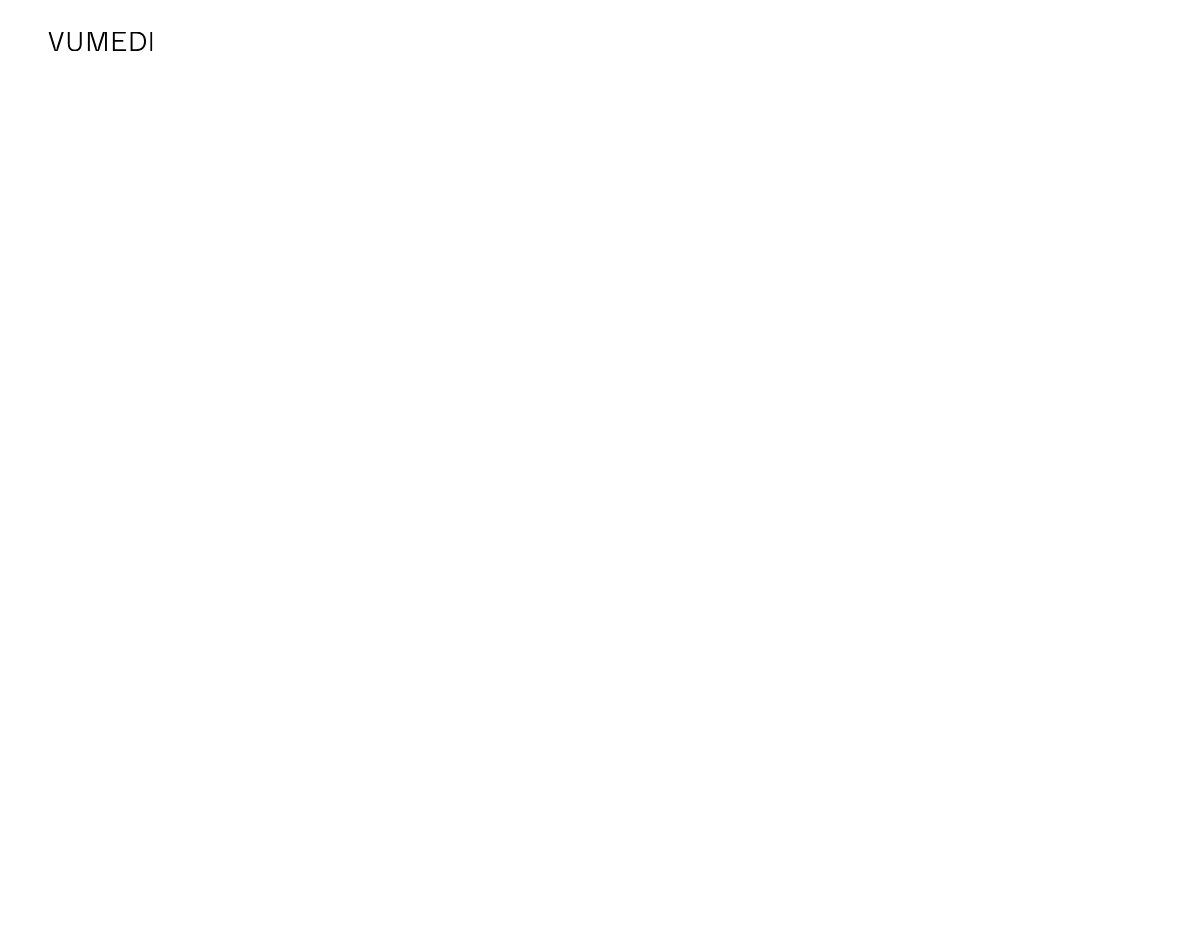 scroll, scrollTop: 0, scrollLeft: 0, axis: both 